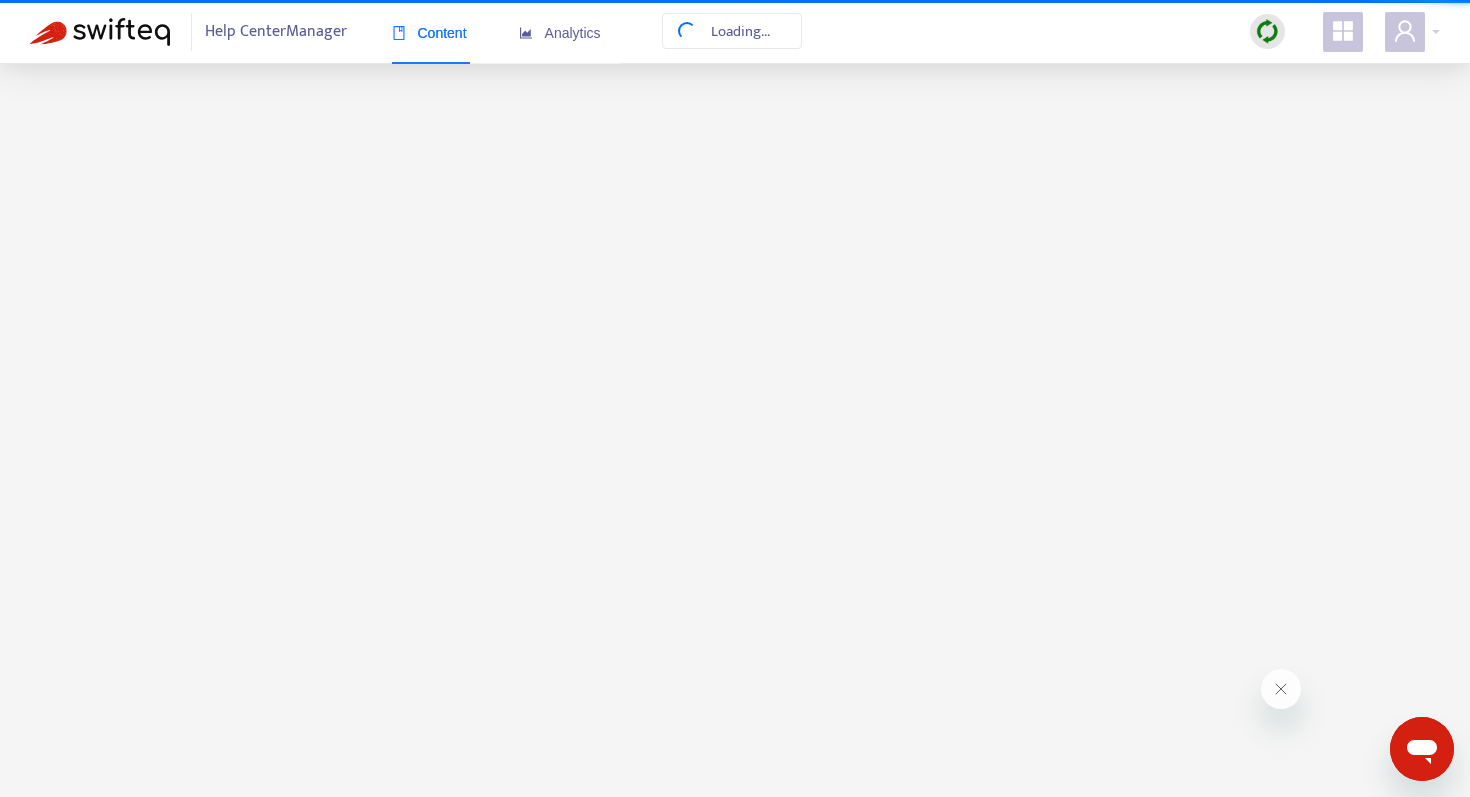 scroll, scrollTop: 0, scrollLeft: 0, axis: both 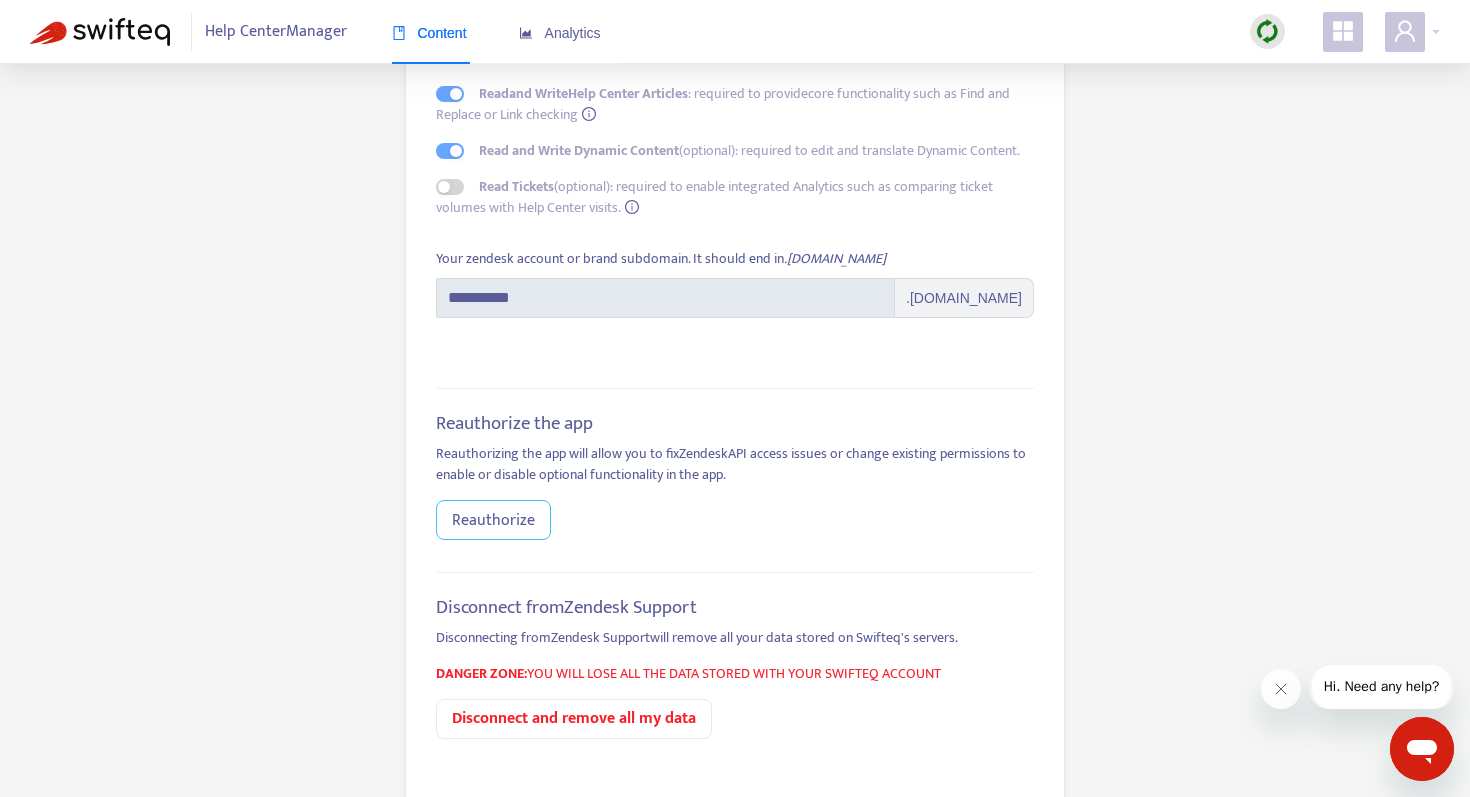 click on "Reauthorize" at bounding box center (493, 520) 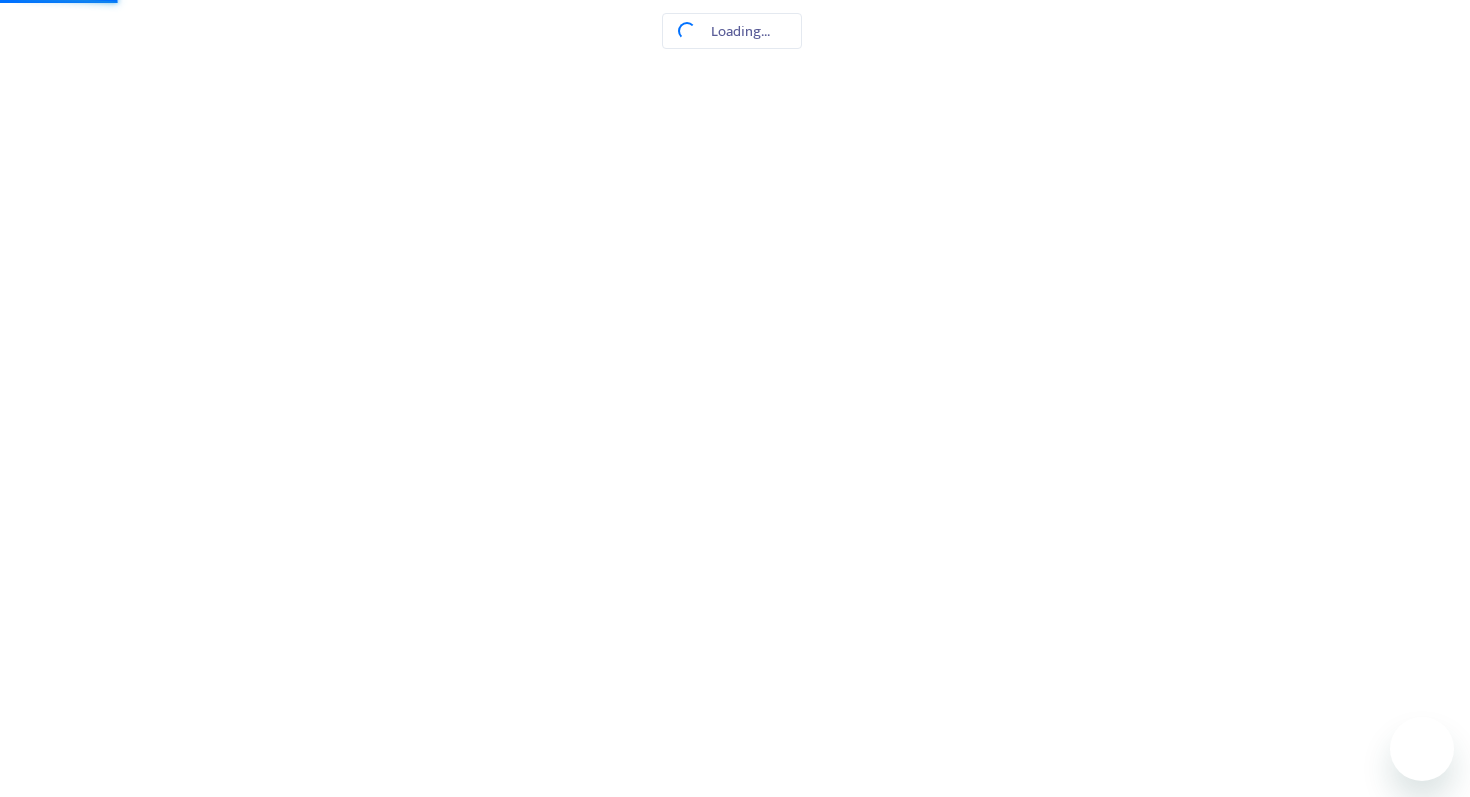 scroll, scrollTop: 0, scrollLeft: 0, axis: both 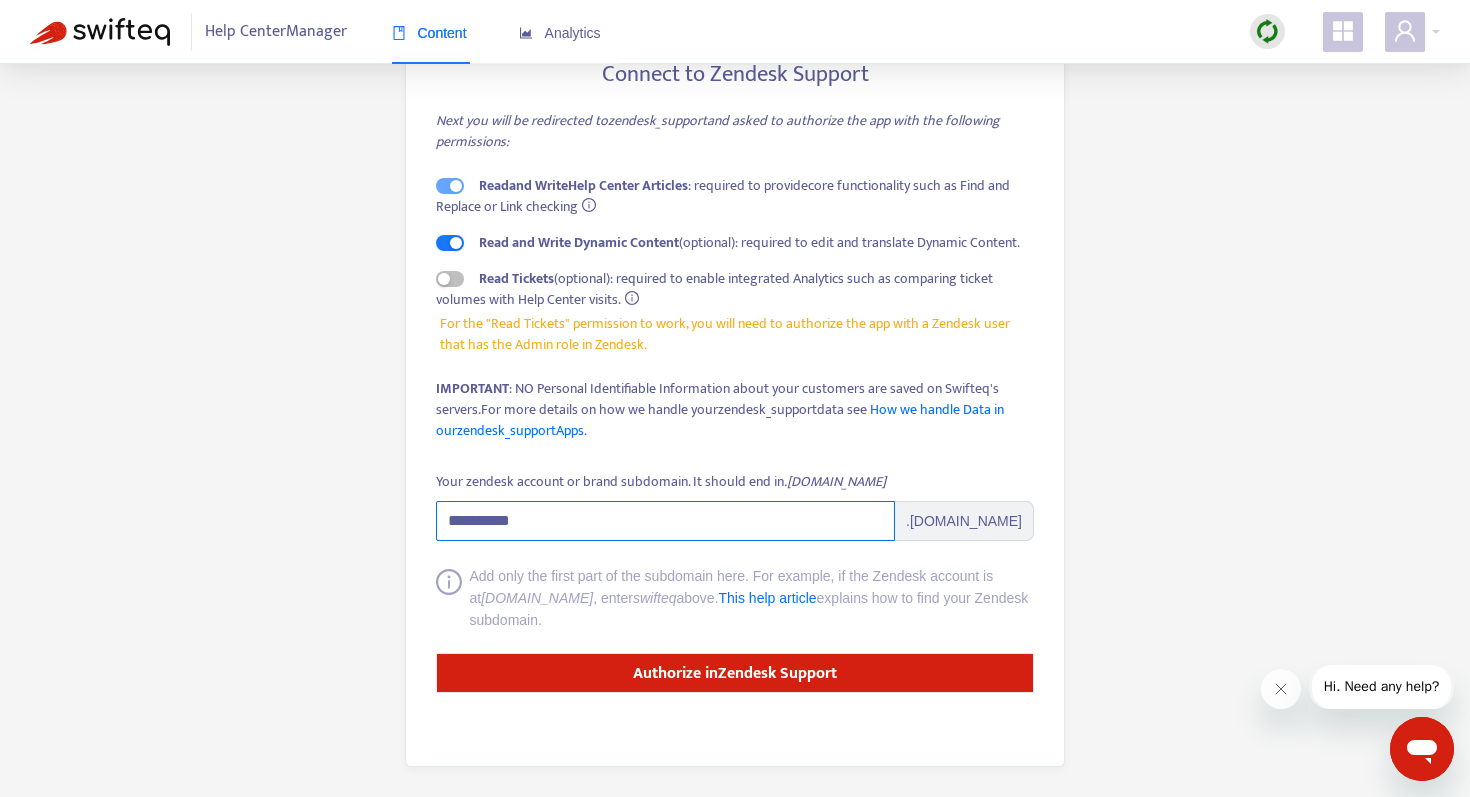 click on "**********" at bounding box center [665, 521] 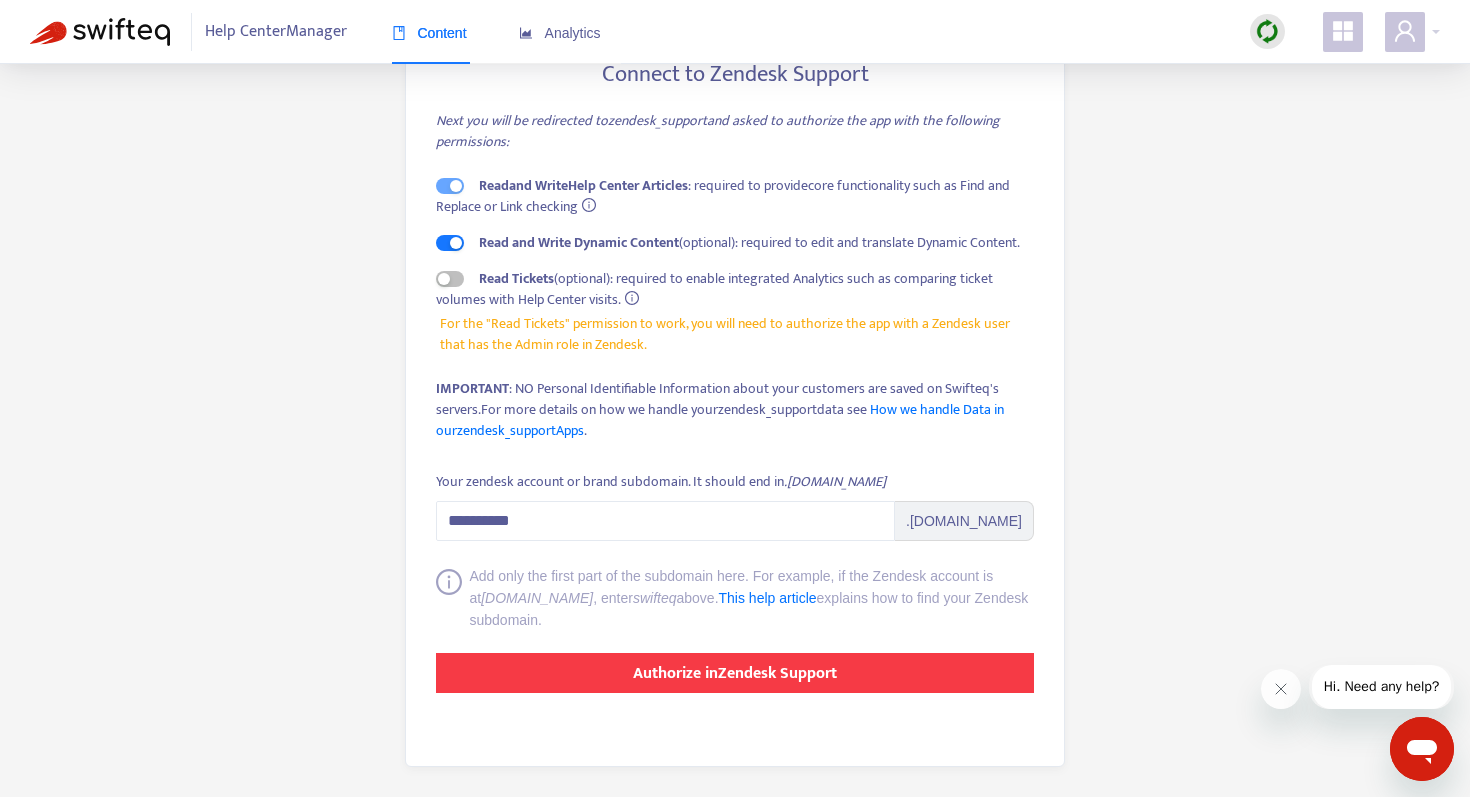 click on "Authorize in  Zendesk Support" at bounding box center (735, 673) 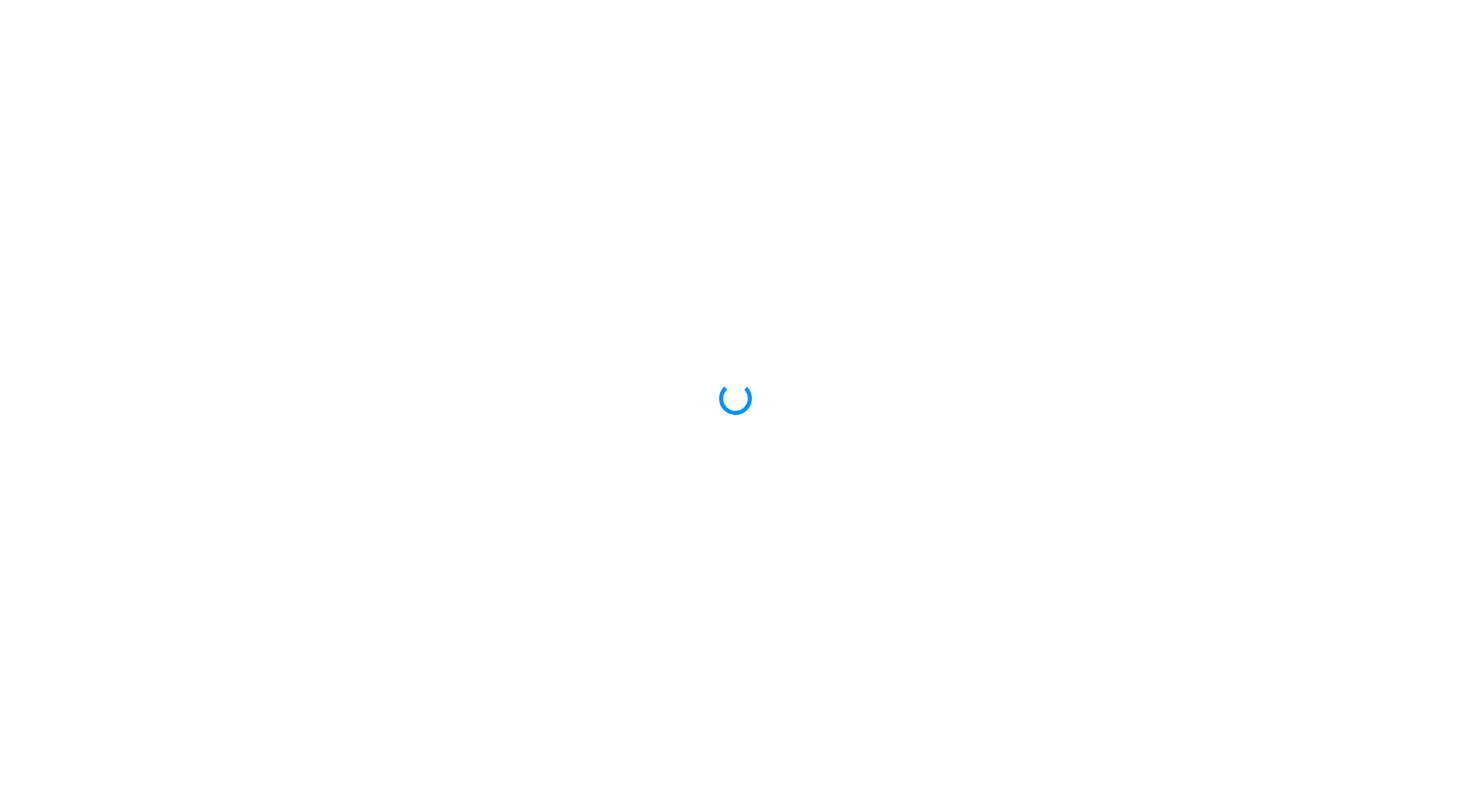 scroll, scrollTop: 0, scrollLeft: 0, axis: both 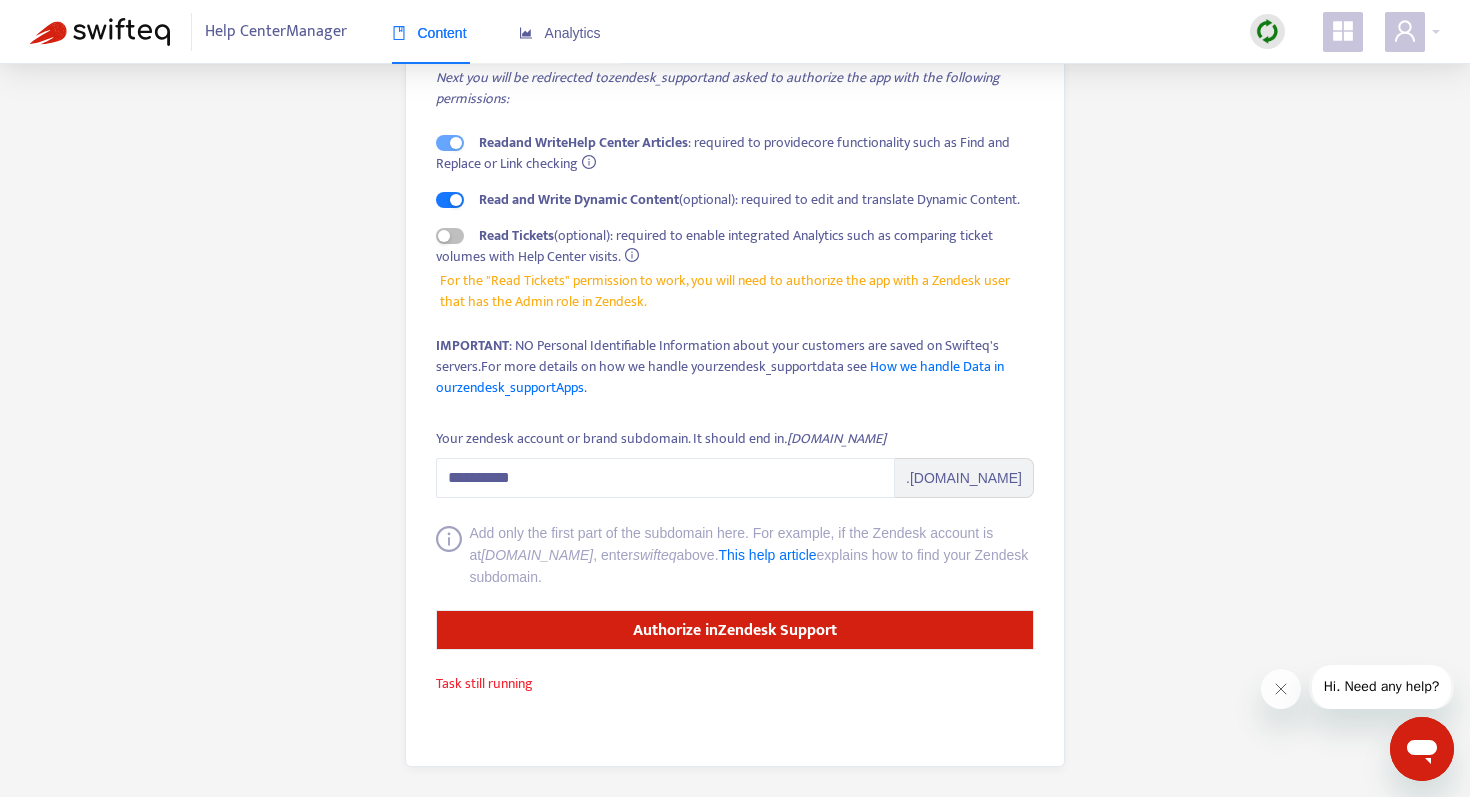 click 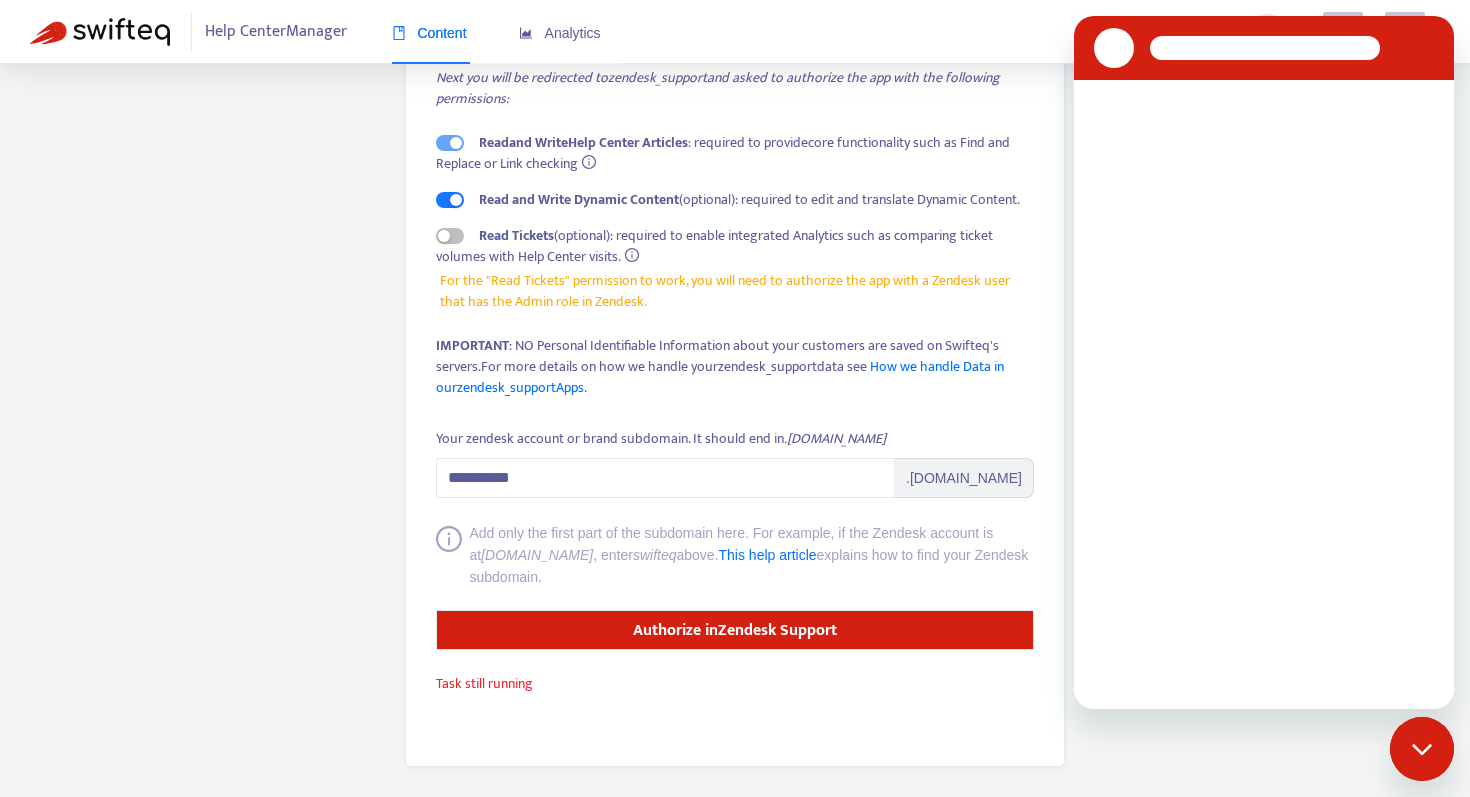 scroll, scrollTop: 0, scrollLeft: 0, axis: both 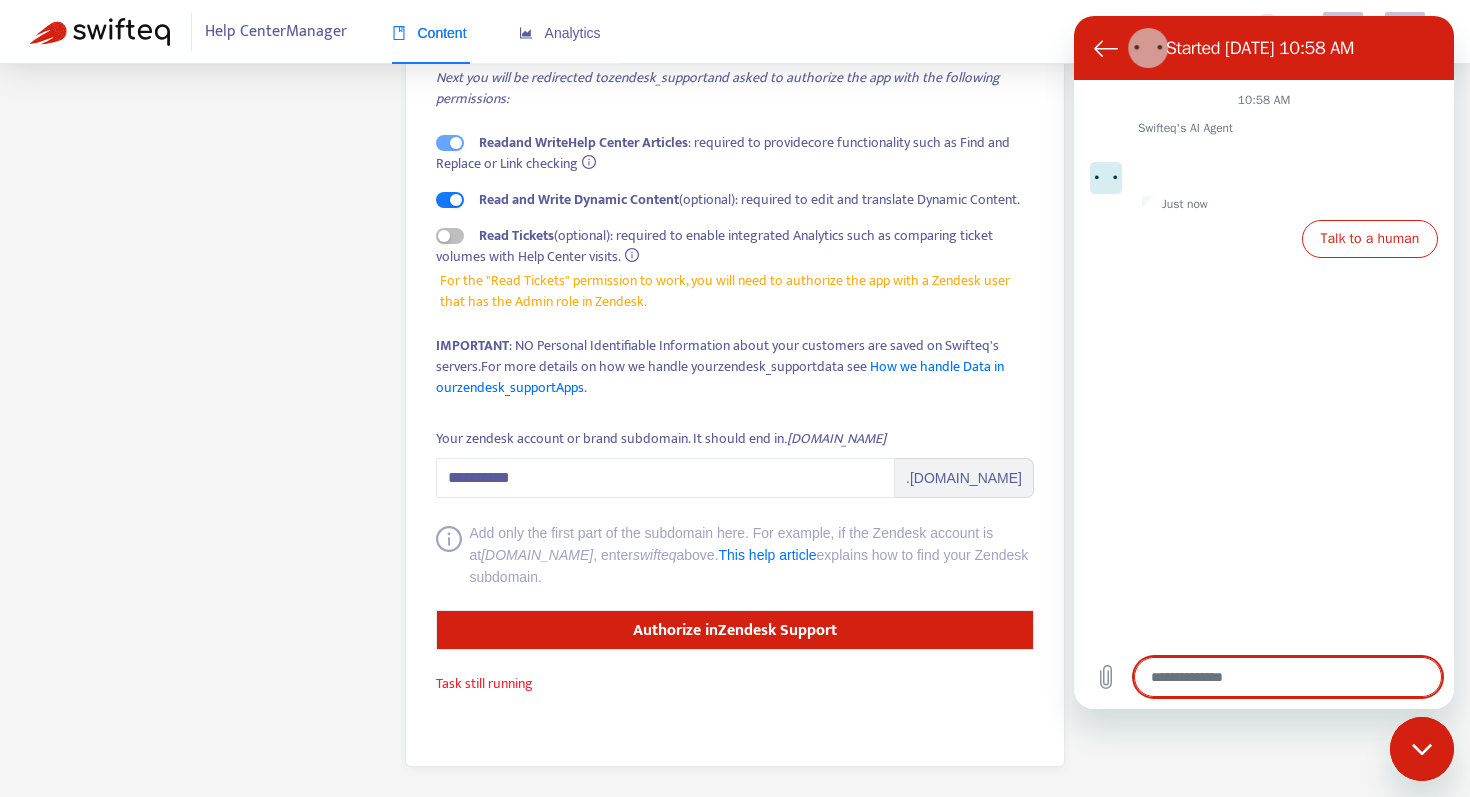 click at bounding box center (1422, 749) 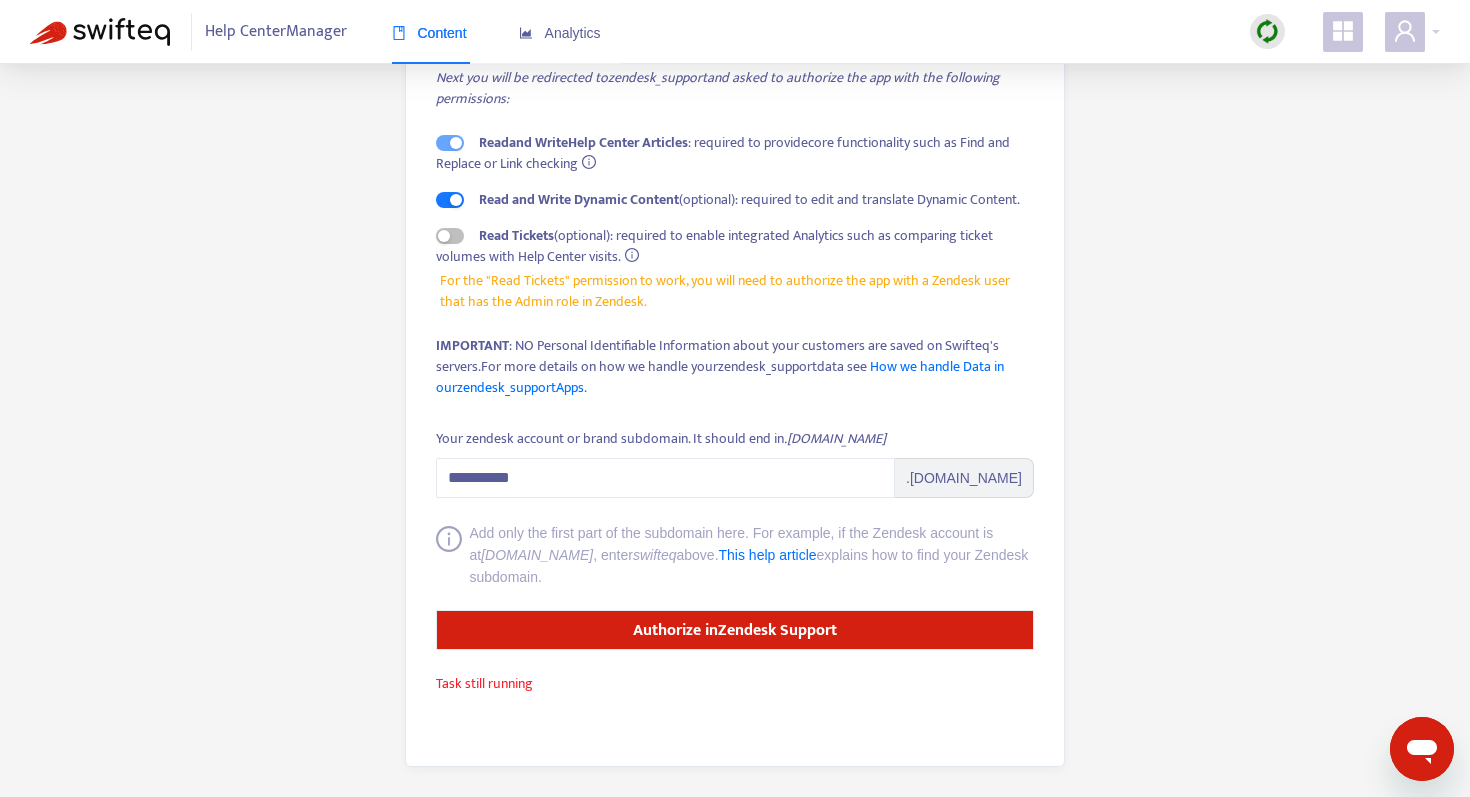 type on "*" 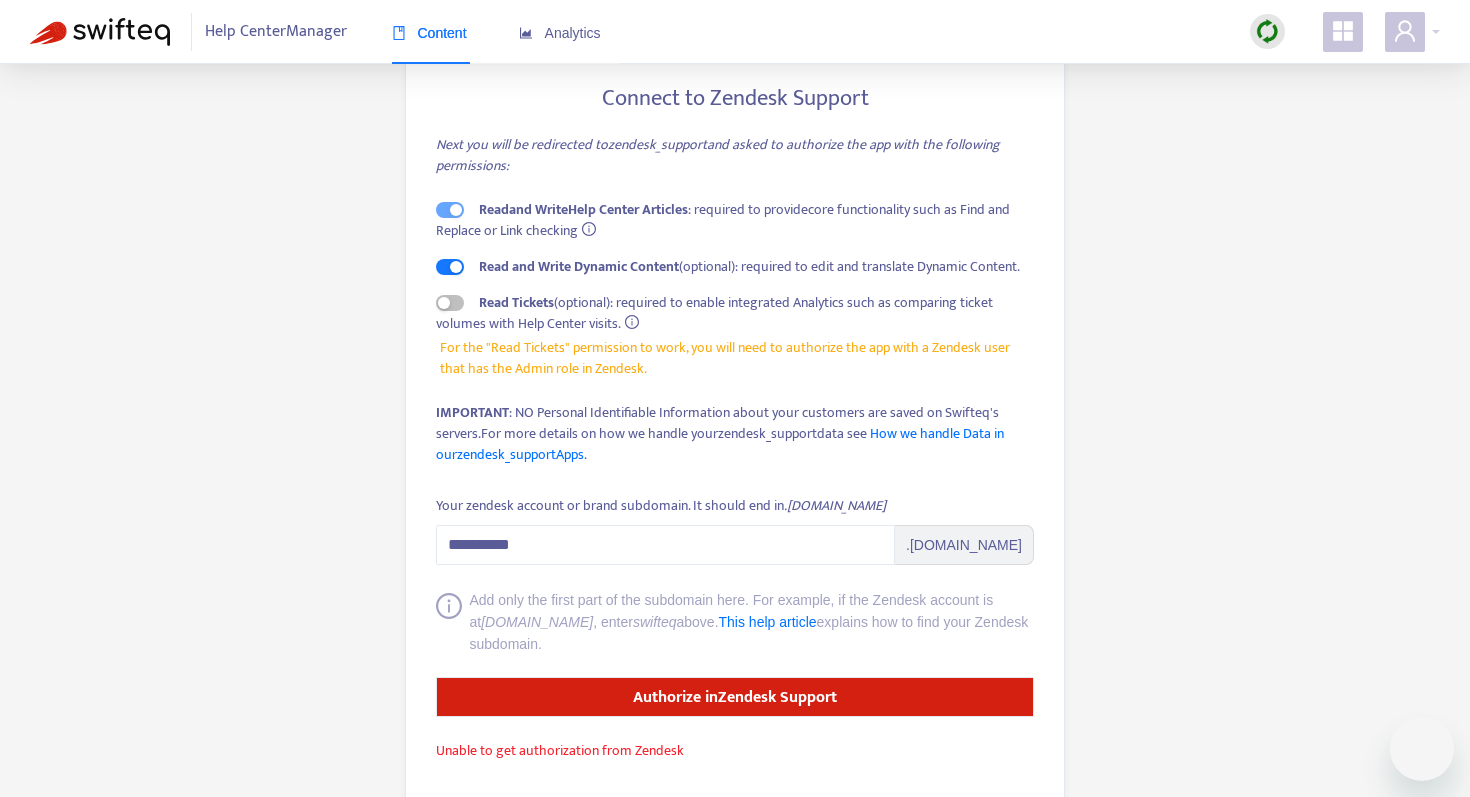 scroll, scrollTop: 186, scrollLeft: 0, axis: vertical 